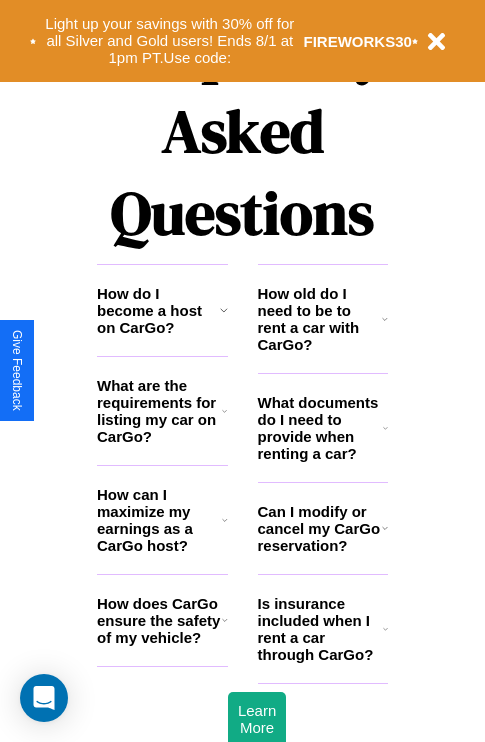 scroll, scrollTop: 2423, scrollLeft: 0, axis: vertical 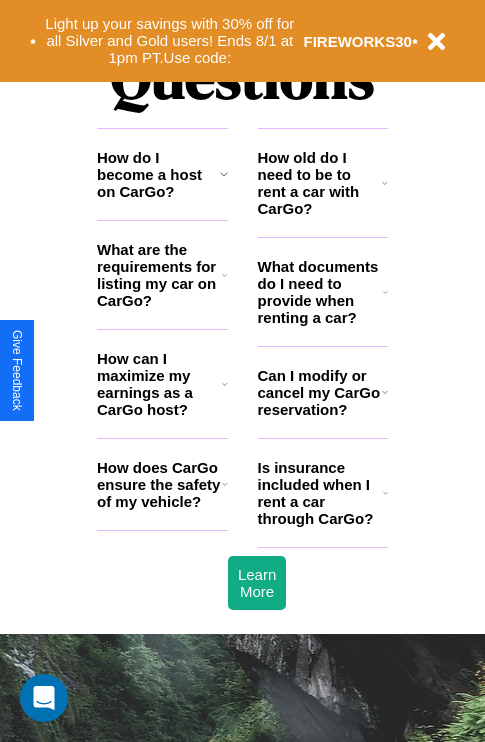 click 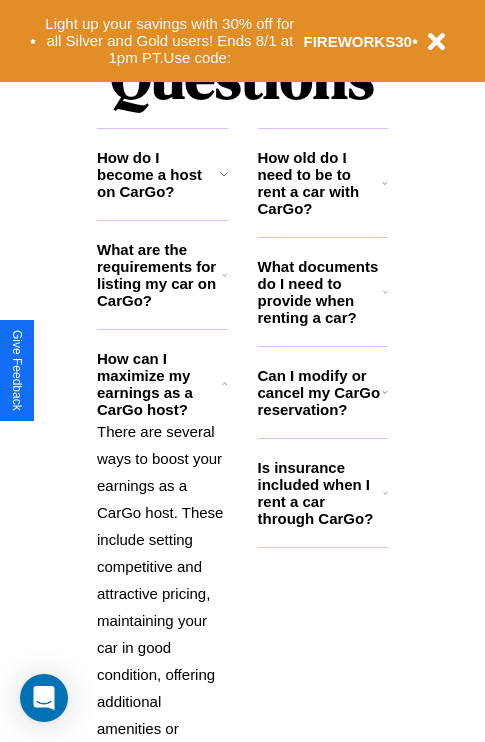 click 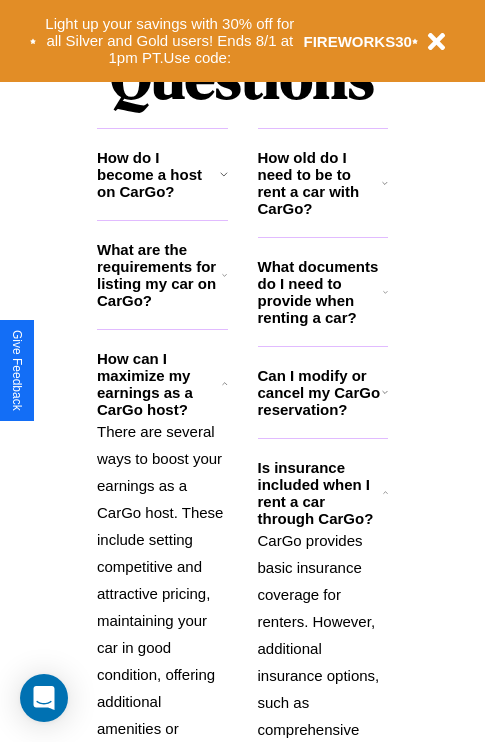 click on "How do I become a host on CarGo?" at bounding box center [158, 174] 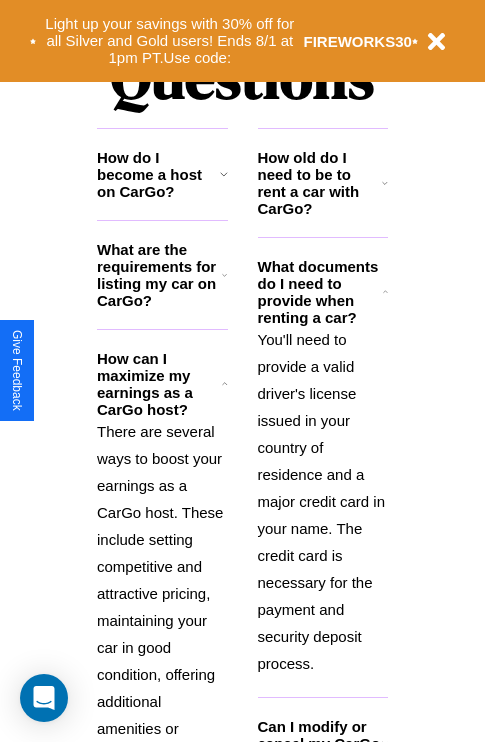 click 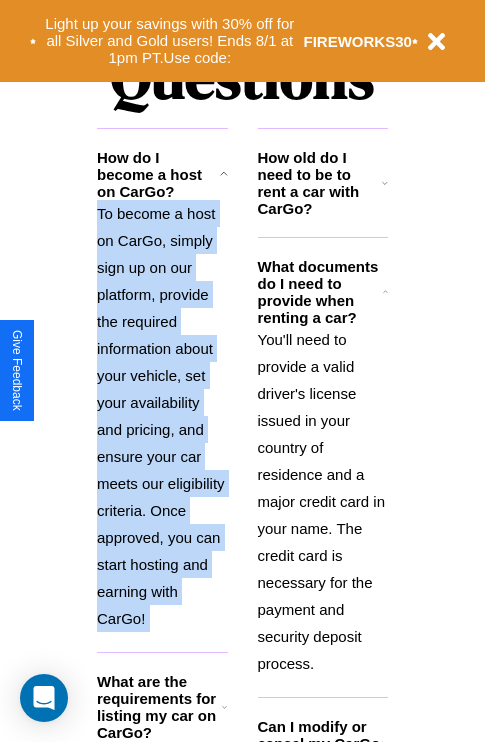 scroll, scrollTop: 3126, scrollLeft: 0, axis: vertical 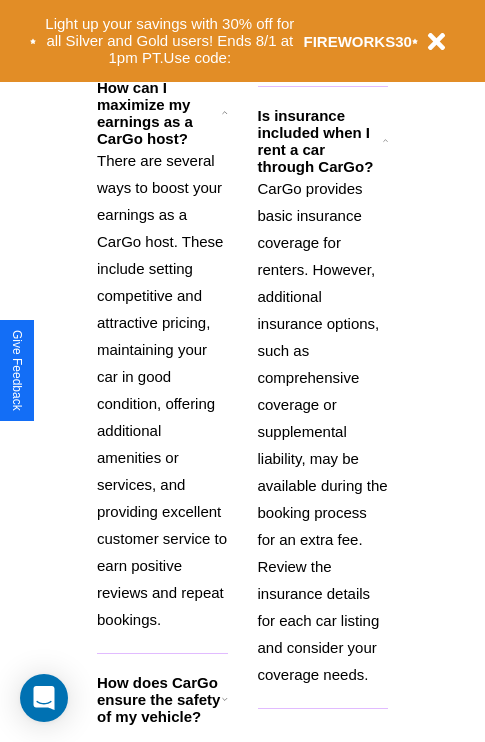click on "CarGo provides basic insurance coverage for renters. However, additional insurance options, such as comprehensive coverage or supplemental liability, may be available during the booking process for an extra fee. Review the insurance details for each car listing and consider your coverage needs." at bounding box center (323, 431) 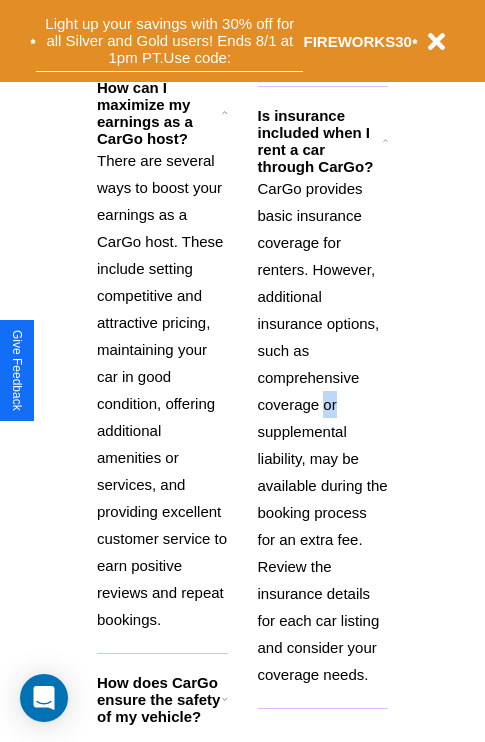 click on "Light up your savings with 30% off for all Silver and Gold users! Ends 8/1 at 1pm PT.  Use code:" at bounding box center [169, 41] 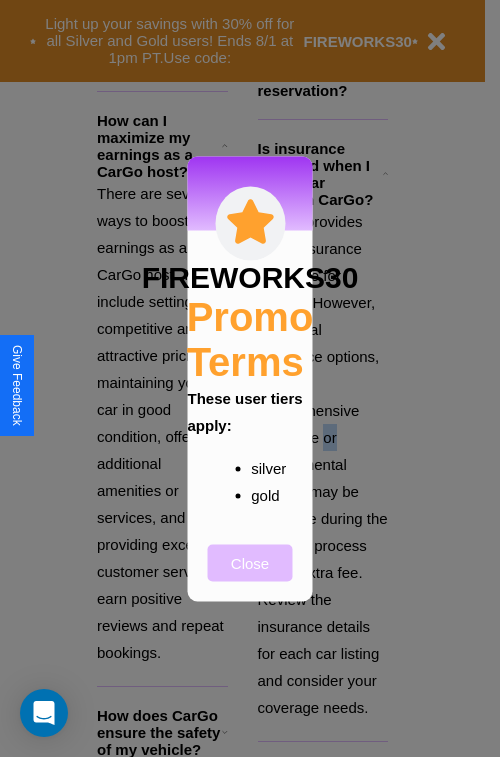 click on "Close" at bounding box center [250, 562] 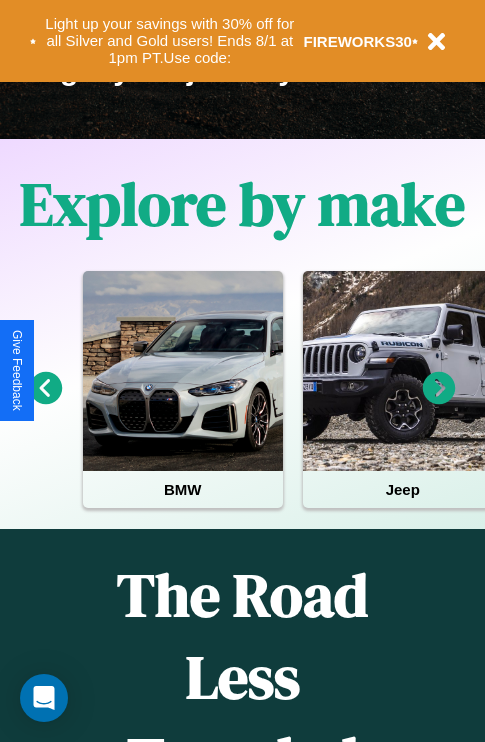 scroll, scrollTop: 308, scrollLeft: 0, axis: vertical 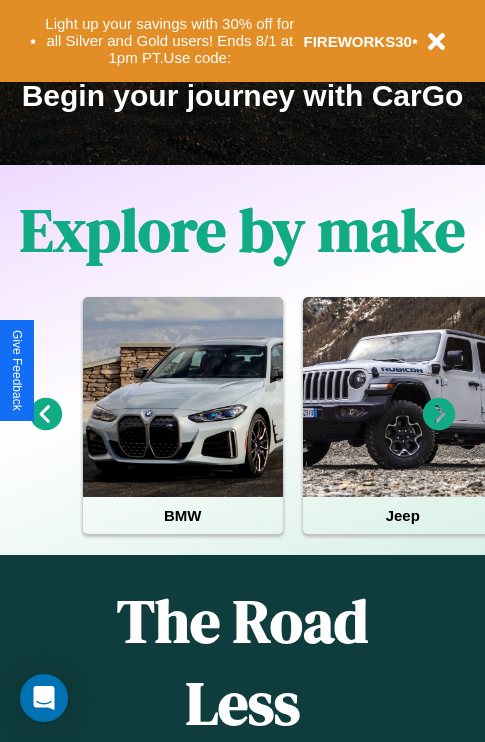 click 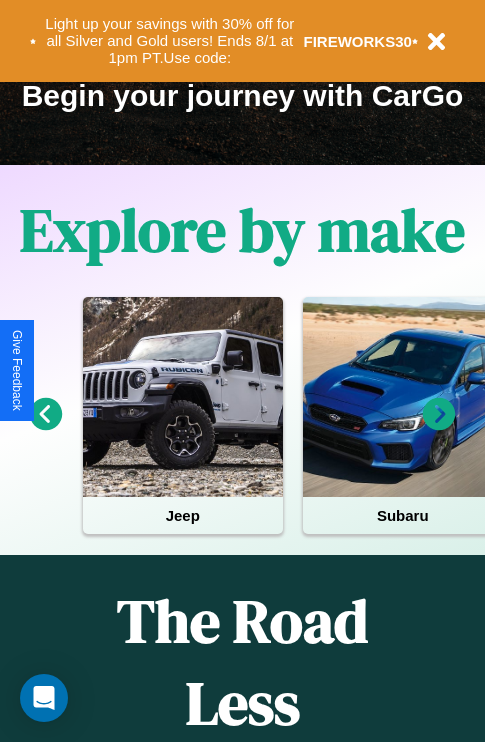 click 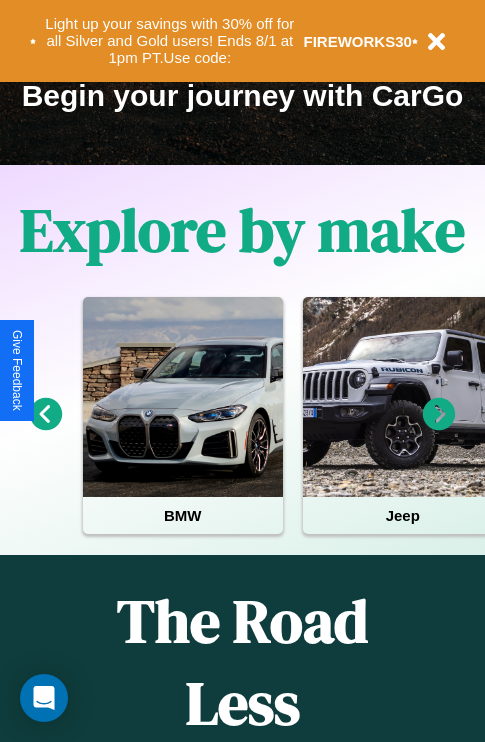 click 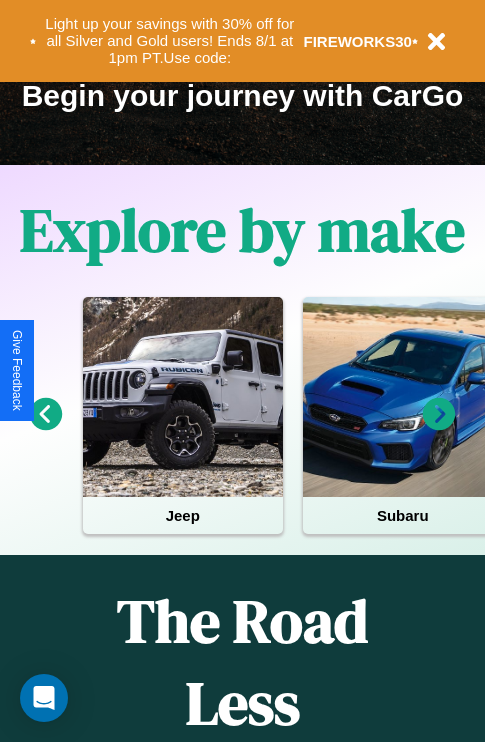 click 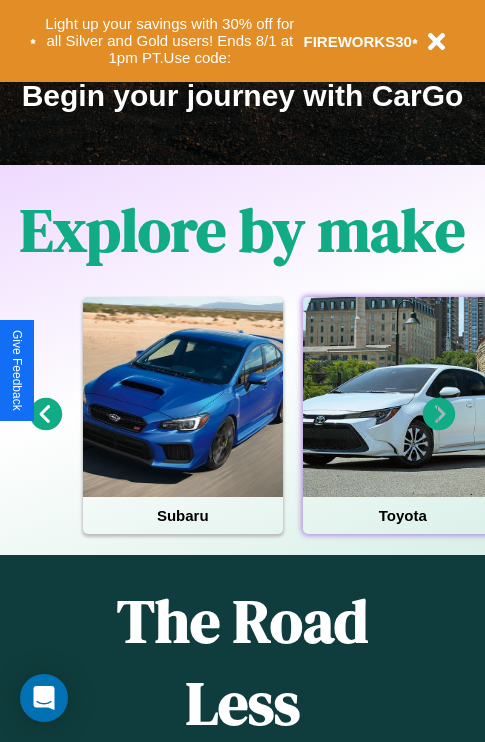 click at bounding box center (403, 397) 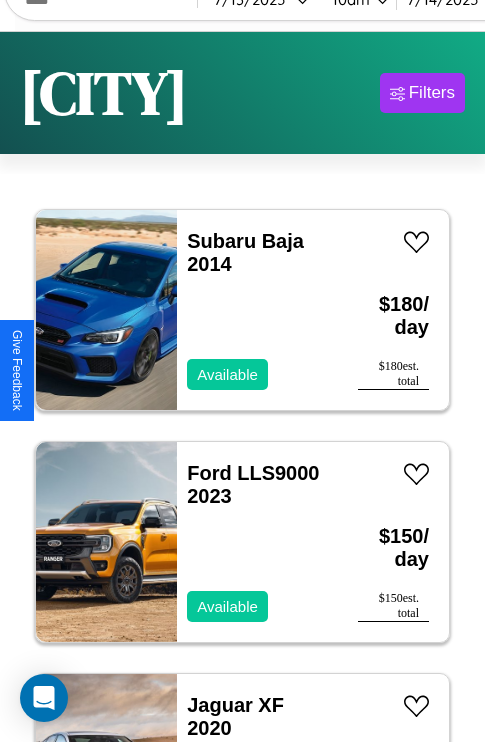scroll, scrollTop: 95, scrollLeft: 0, axis: vertical 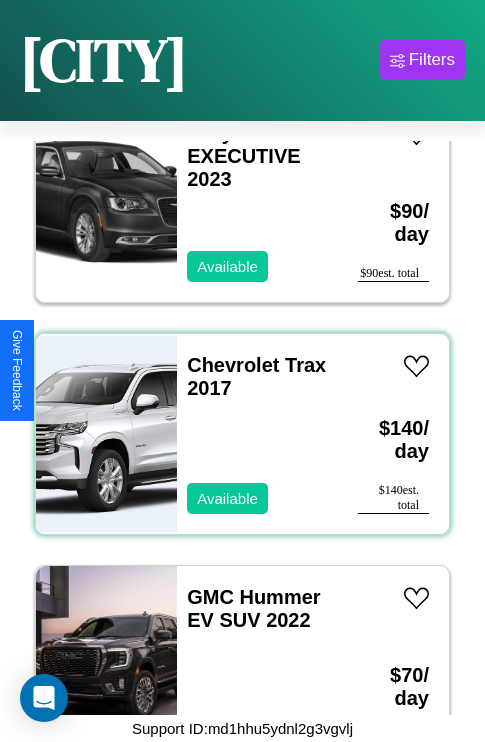 click on "Chevrolet   Trax   2017 Available" at bounding box center [257, 434] 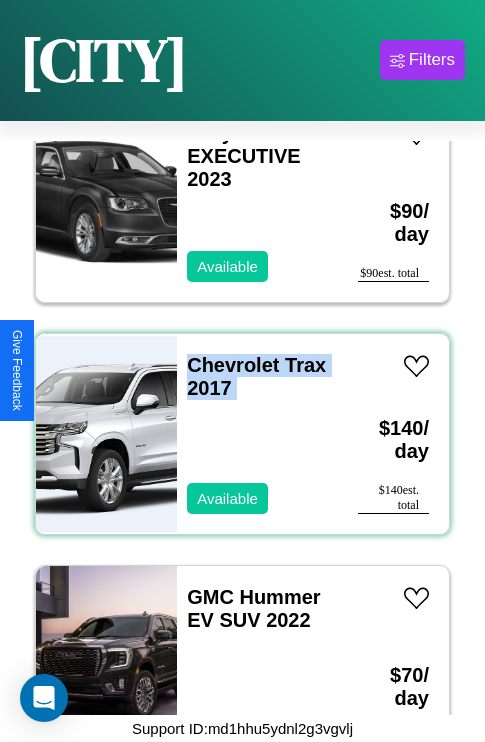 click on "Chevrolet   Trax   2017 Available" at bounding box center (257, 434) 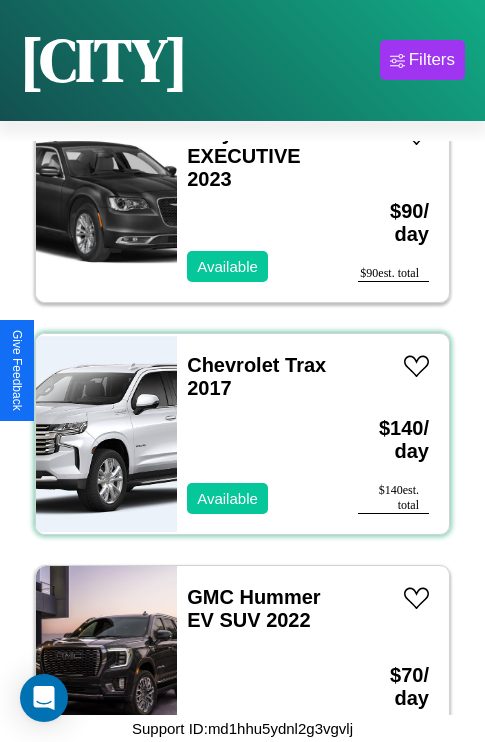 click on "Chevrolet   Trax   2017 Available" at bounding box center [257, 434] 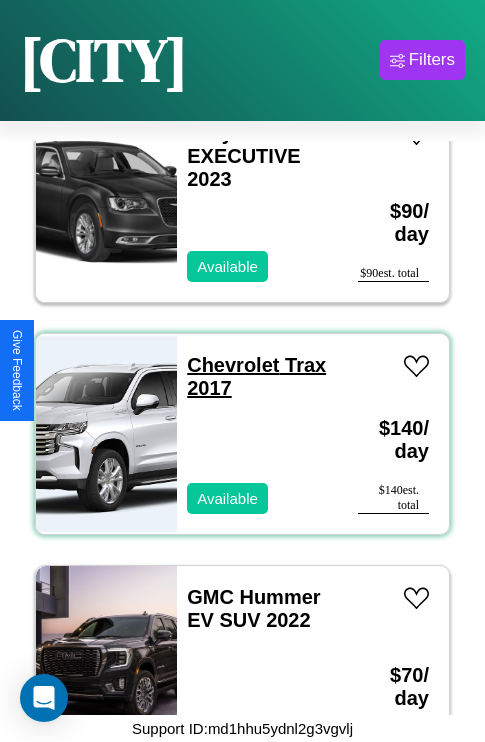 click on "Chevrolet   Trax   2017" at bounding box center [256, 376] 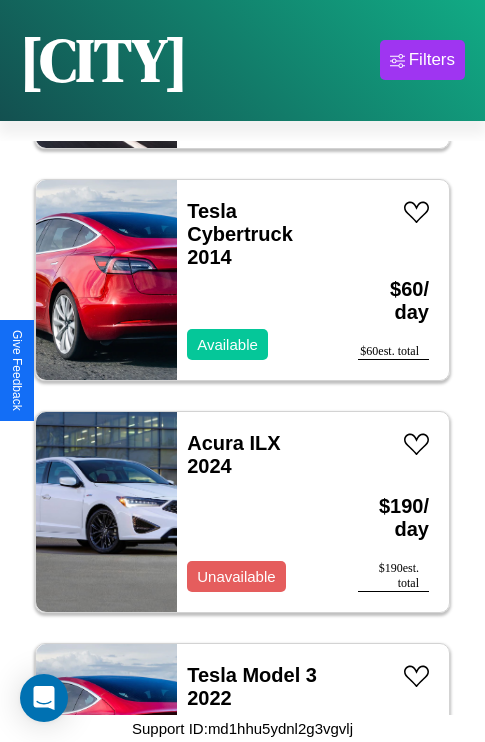 scroll, scrollTop: 1467, scrollLeft: 0, axis: vertical 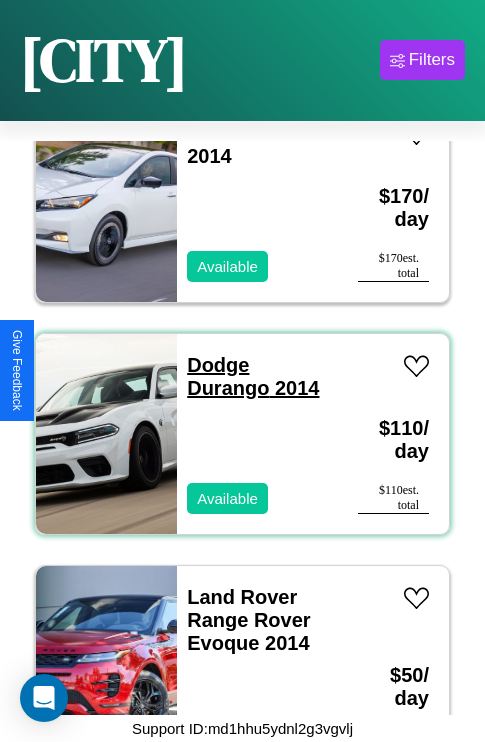 click on "Dodge   Durango   2014" at bounding box center (253, 376) 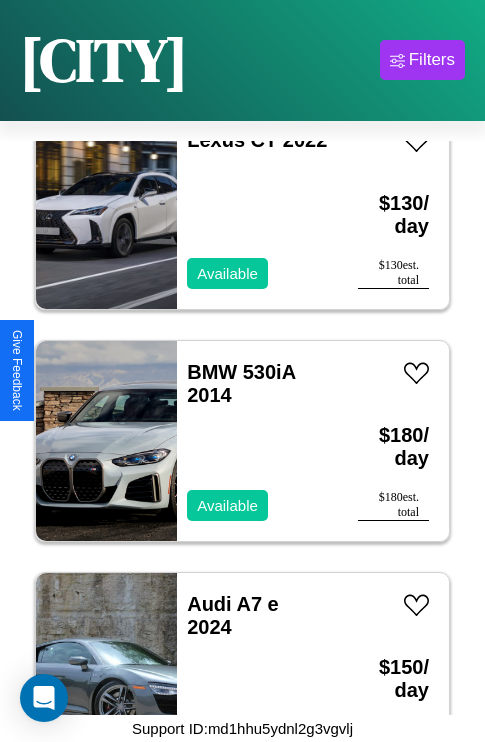 scroll, scrollTop: 7963, scrollLeft: 0, axis: vertical 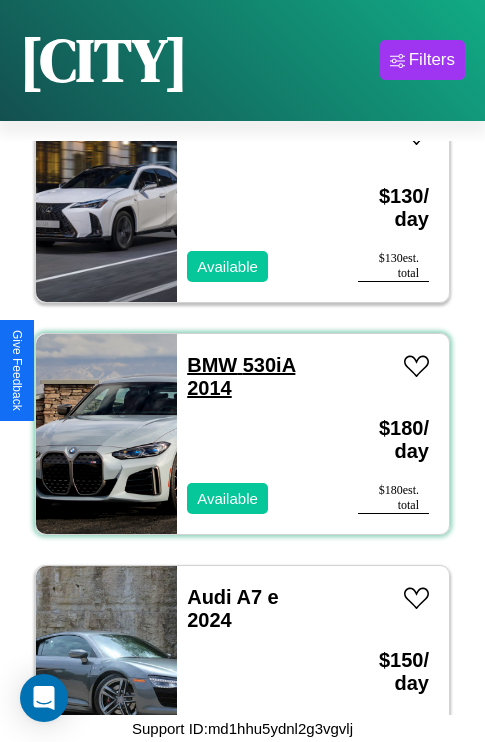 click on "BMW   530iA   2014" at bounding box center (241, 376) 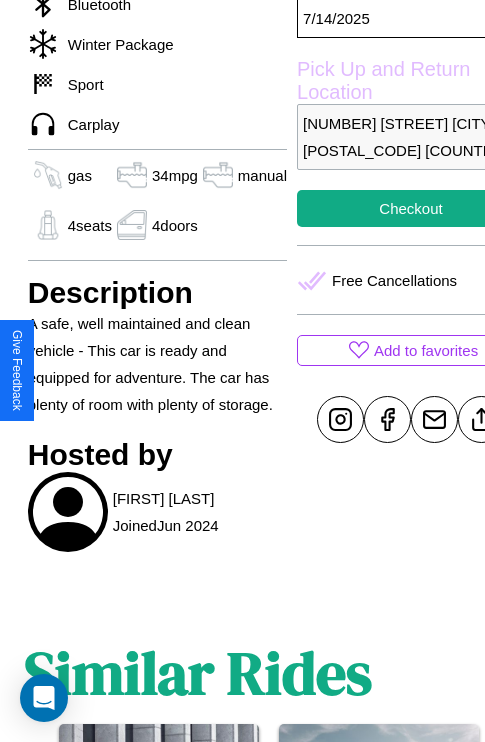 scroll, scrollTop: 618, scrollLeft: 48, axis: both 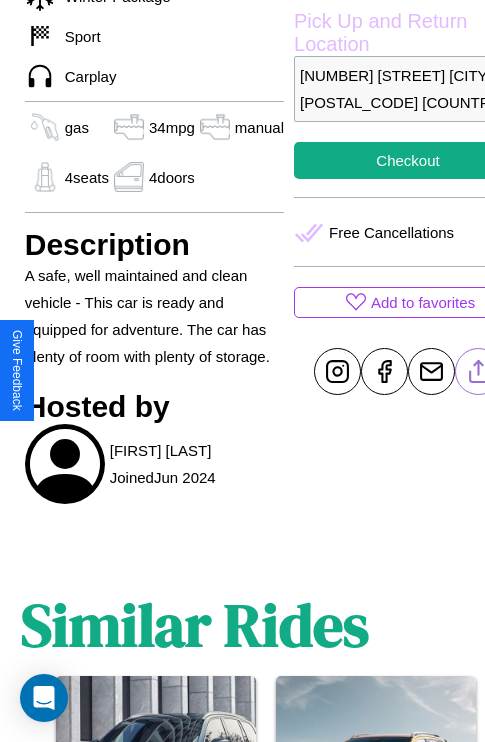 click 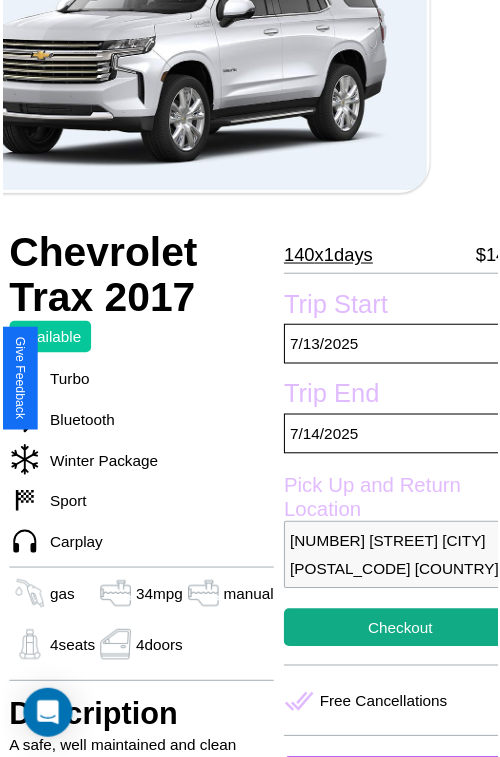 scroll, scrollTop: 129, scrollLeft: 68, axis: both 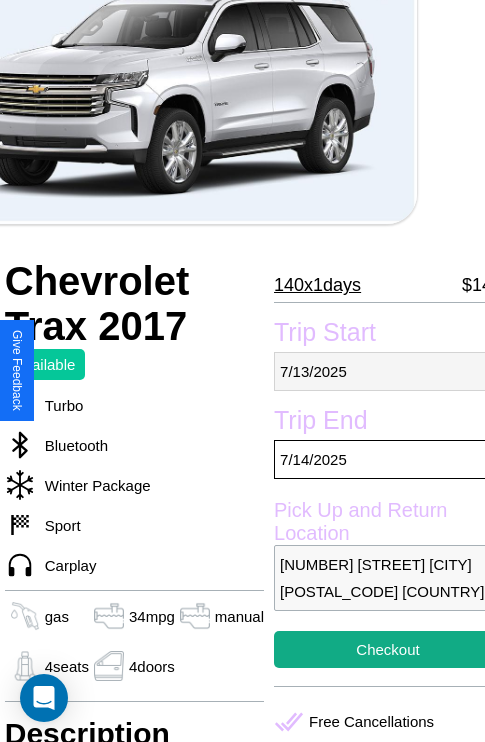 click on "7 / 13 / 2025" at bounding box center [388, 371] 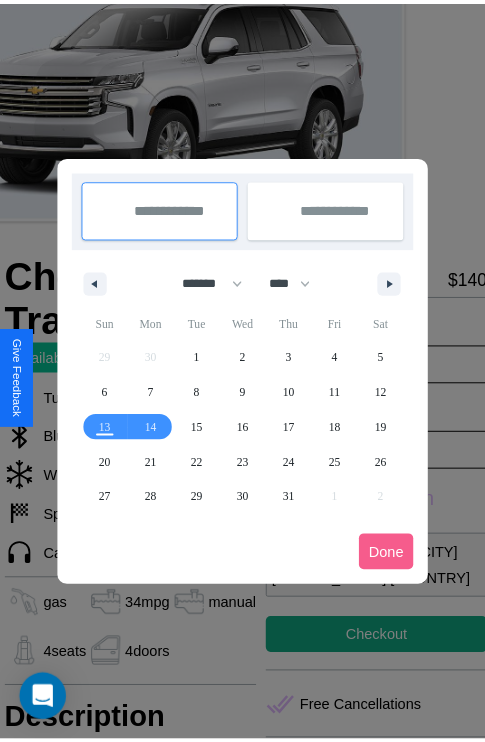 scroll, scrollTop: 0, scrollLeft: 68, axis: horizontal 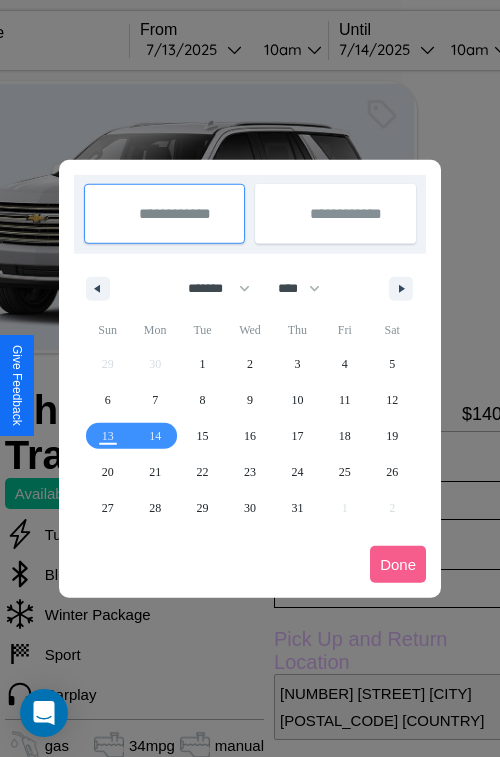 click at bounding box center (250, 378) 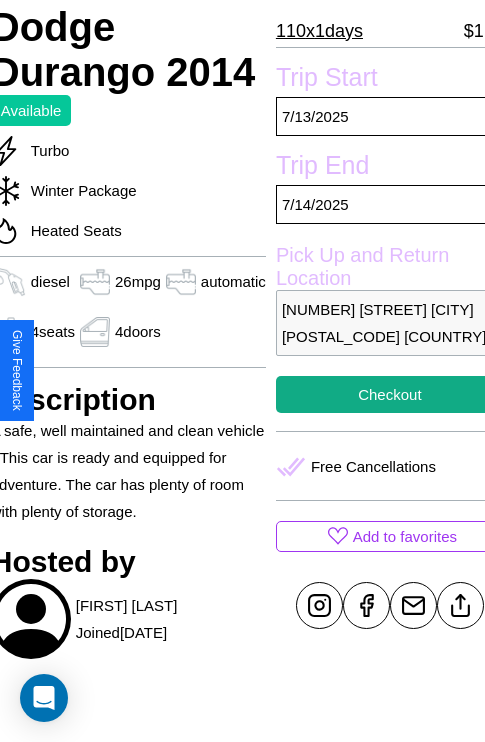 scroll, scrollTop: 377, scrollLeft: 88, axis: both 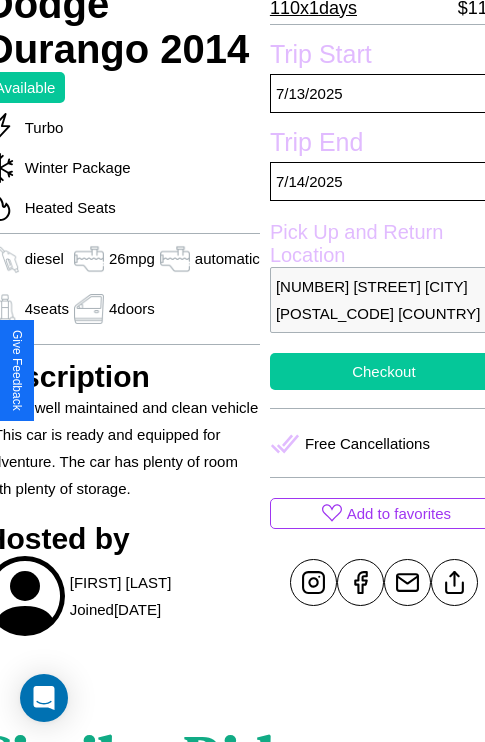 click on "Checkout" at bounding box center [384, 371] 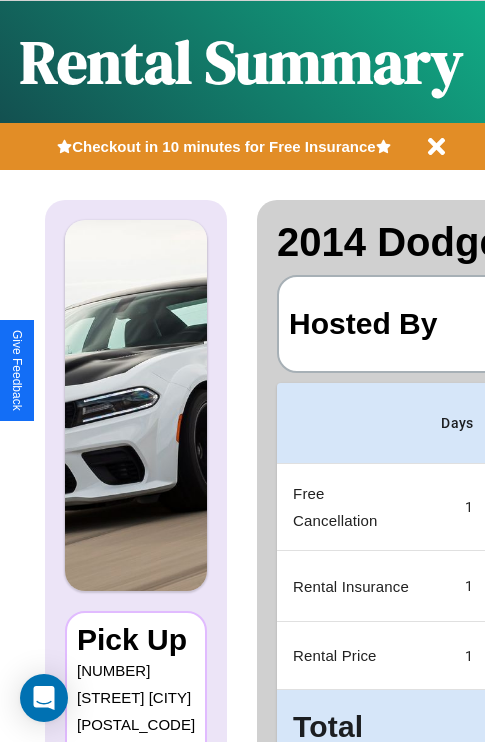 scroll, scrollTop: 0, scrollLeft: 378, axis: horizontal 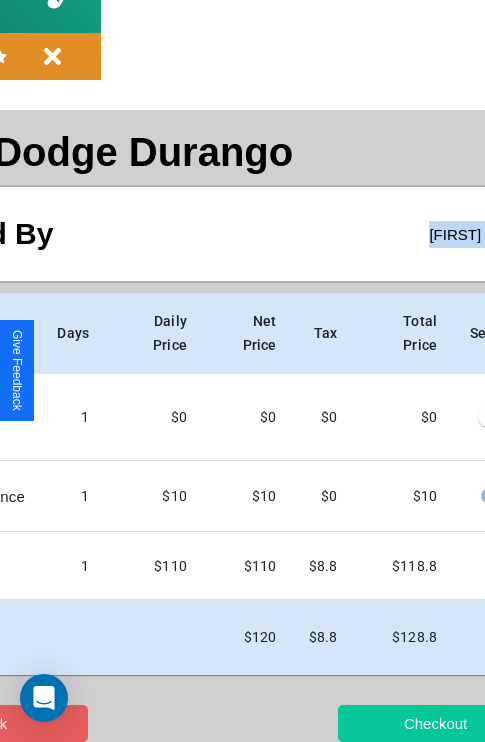 click on "Checkout" at bounding box center [435, 723] 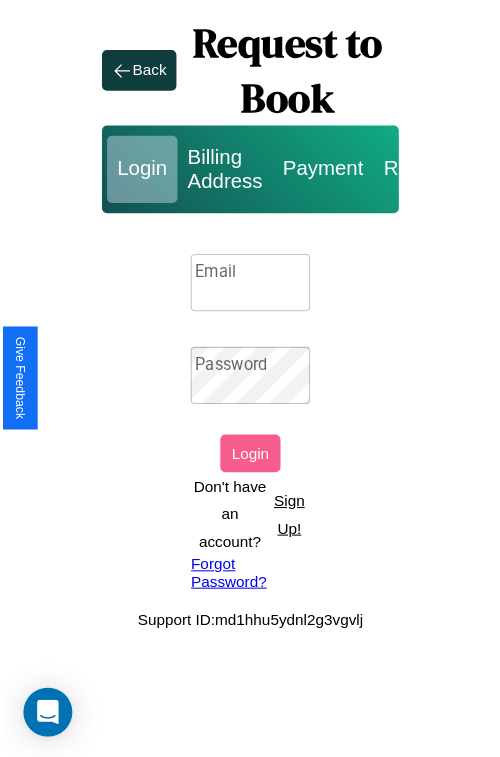 scroll, scrollTop: 0, scrollLeft: 0, axis: both 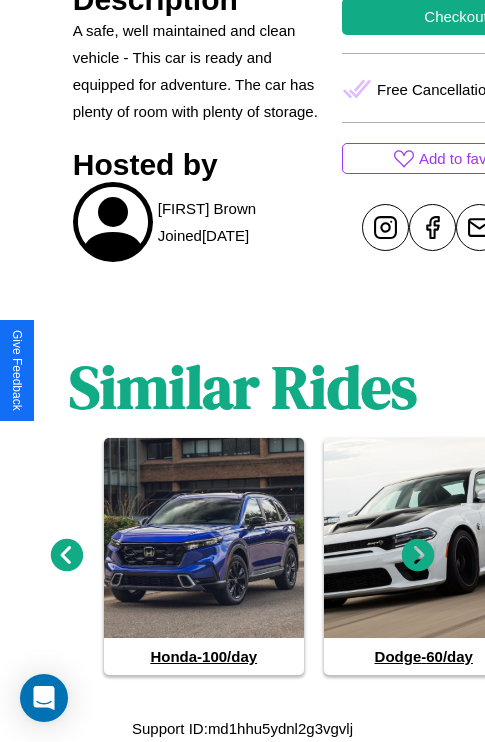 click 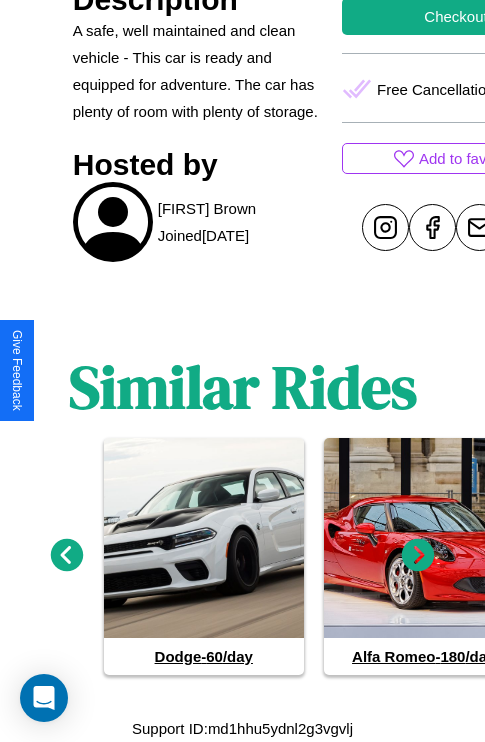click 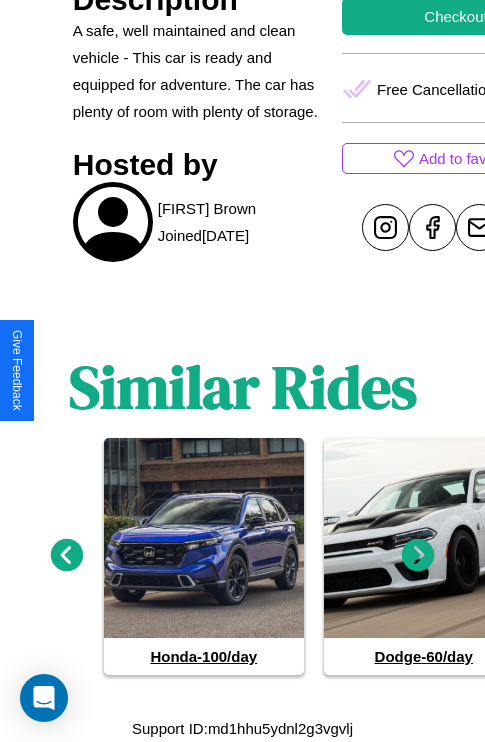 click 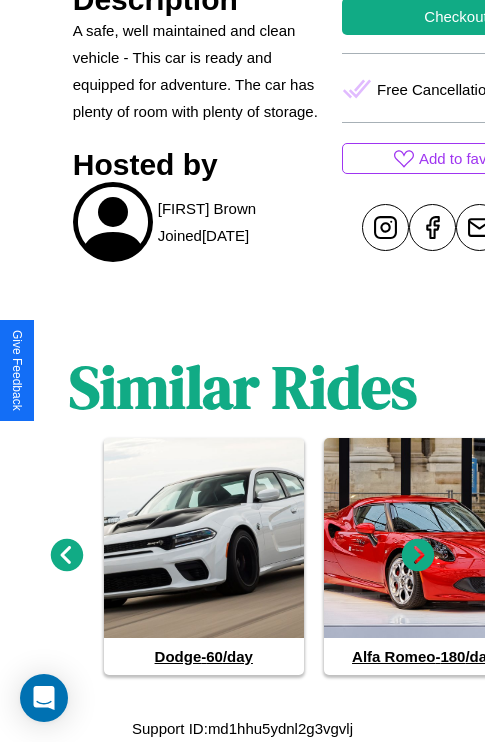 click 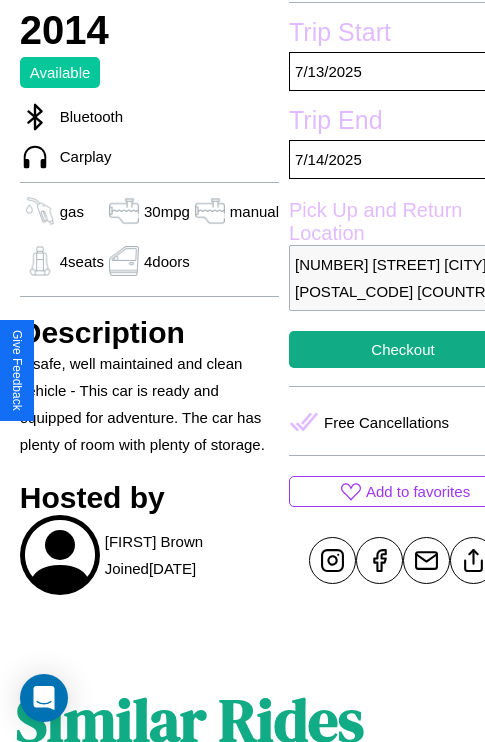 scroll, scrollTop: 318, scrollLeft: 68, axis: both 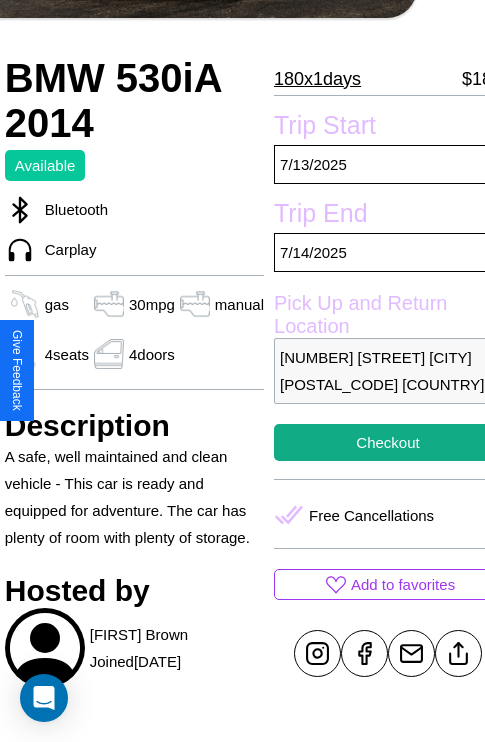 click on "7163 School Street  Tokyo  38412 Japan" at bounding box center [388, 371] 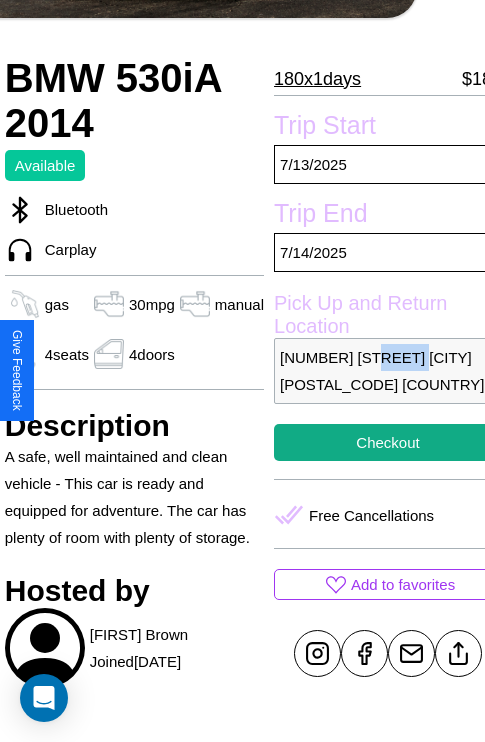 click on "7163 School Street  Tokyo  38412 Japan" at bounding box center [388, 371] 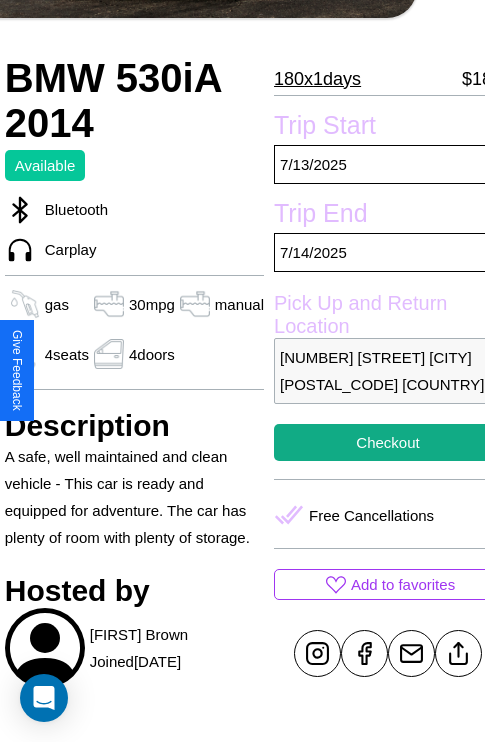 click on "7163 School Street  Tokyo  38412 Japan" at bounding box center [388, 371] 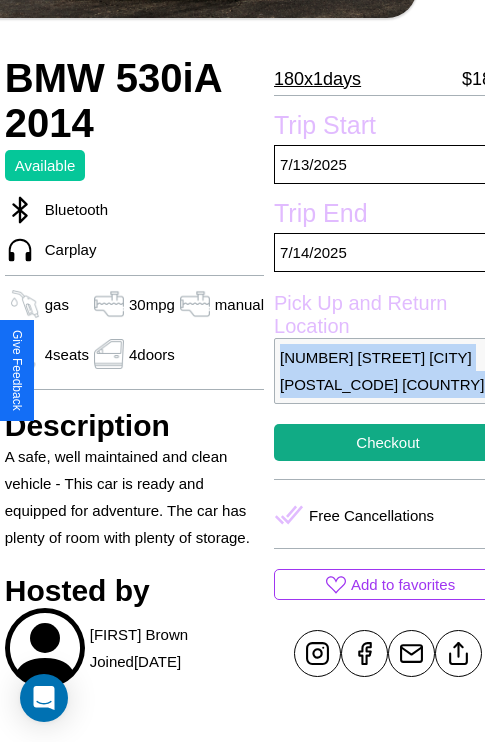 click on "7163 School Street  Tokyo  38412 Japan" at bounding box center (388, 371) 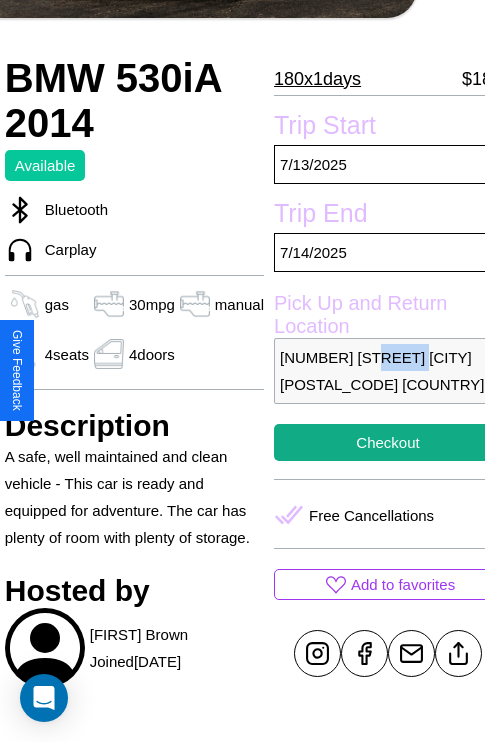 click on "7163 School Street  Tokyo  38412 Japan" at bounding box center (388, 371) 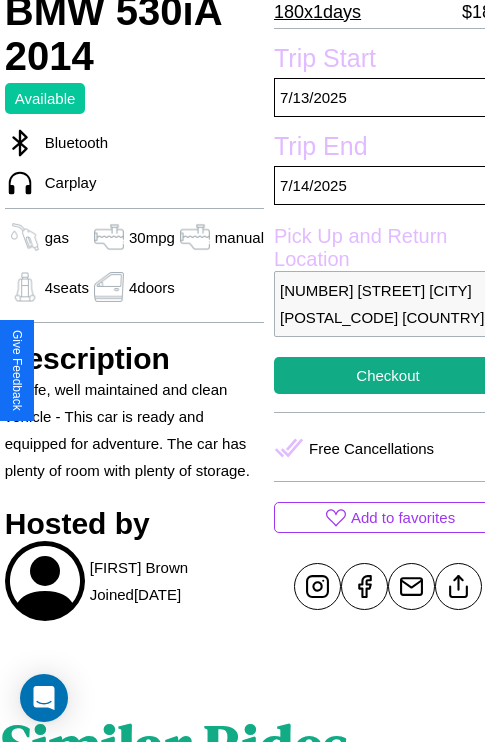 scroll, scrollTop: 390, scrollLeft: 68, axis: both 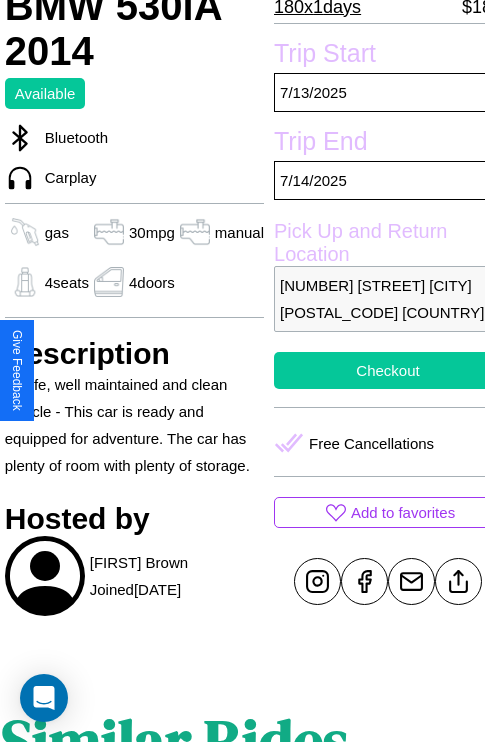 click on "Checkout" at bounding box center [388, 370] 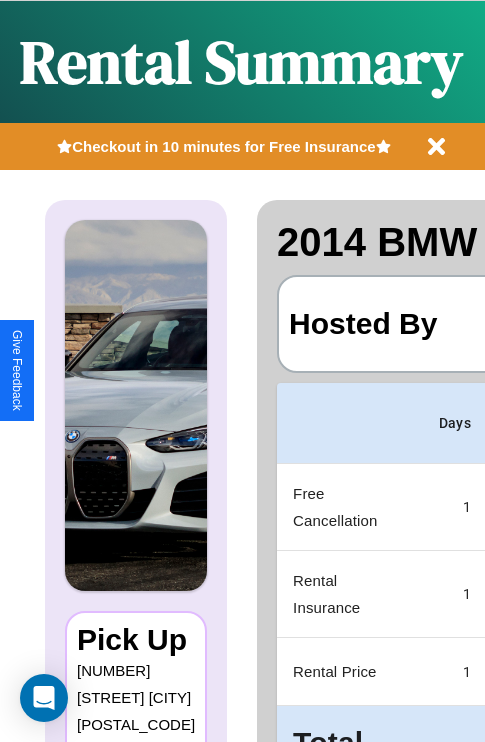 scroll, scrollTop: 0, scrollLeft: 378, axis: horizontal 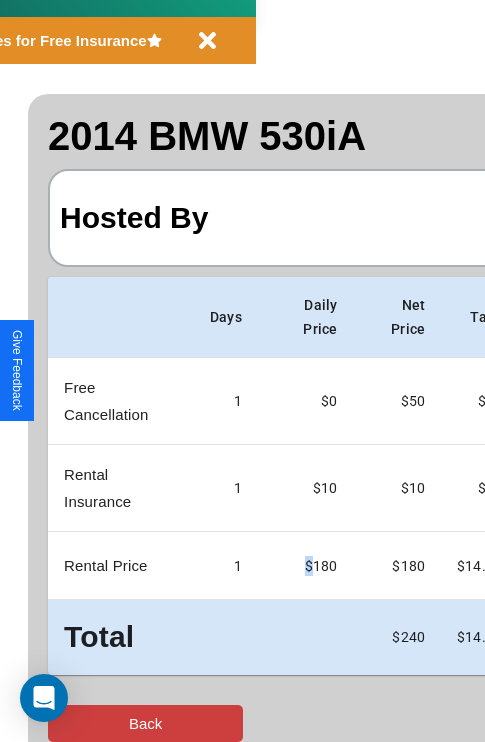 click on "Back" at bounding box center [145, 723] 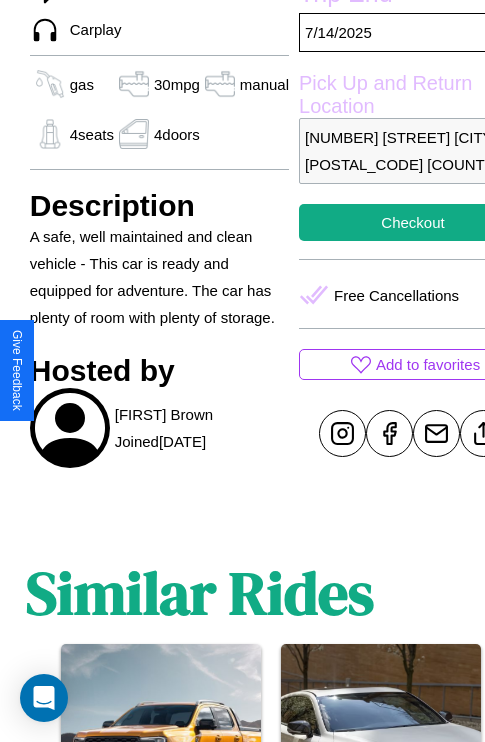 scroll, scrollTop: 601, scrollLeft: 48, axis: both 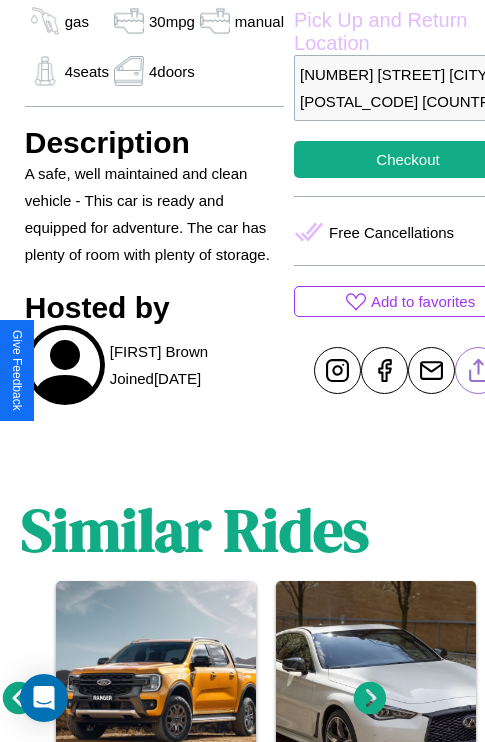 click 